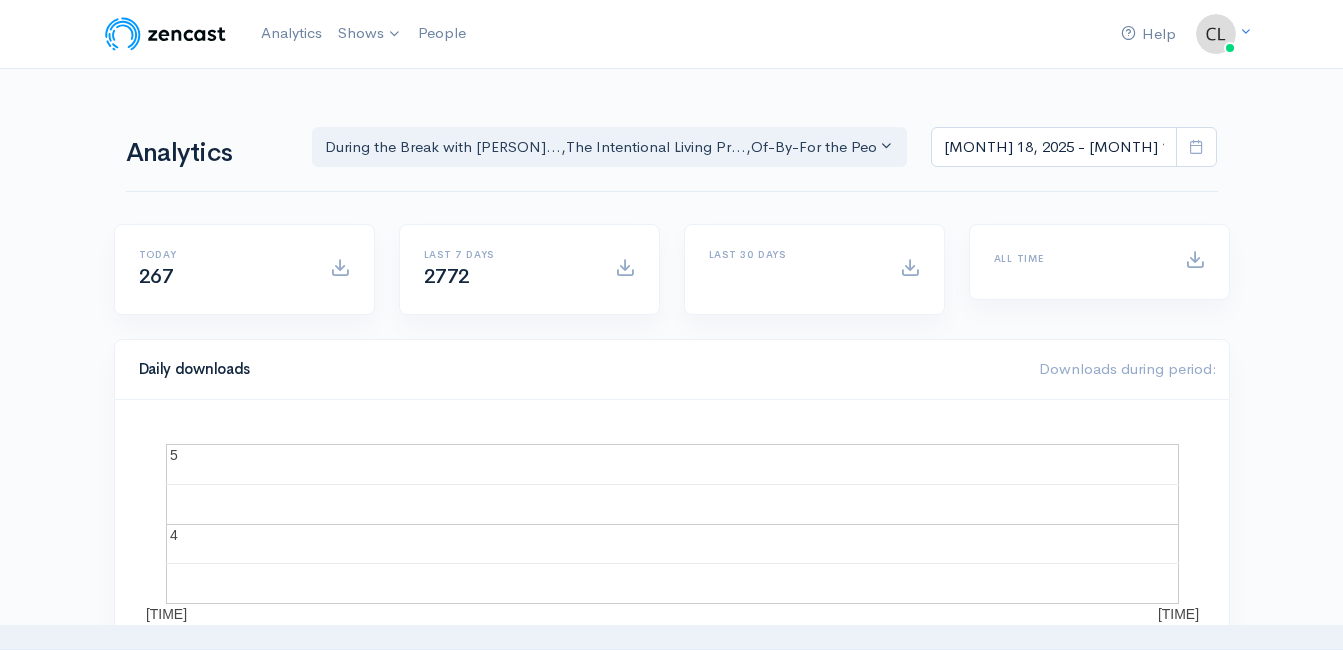 scroll, scrollTop: 0, scrollLeft: 0, axis: both 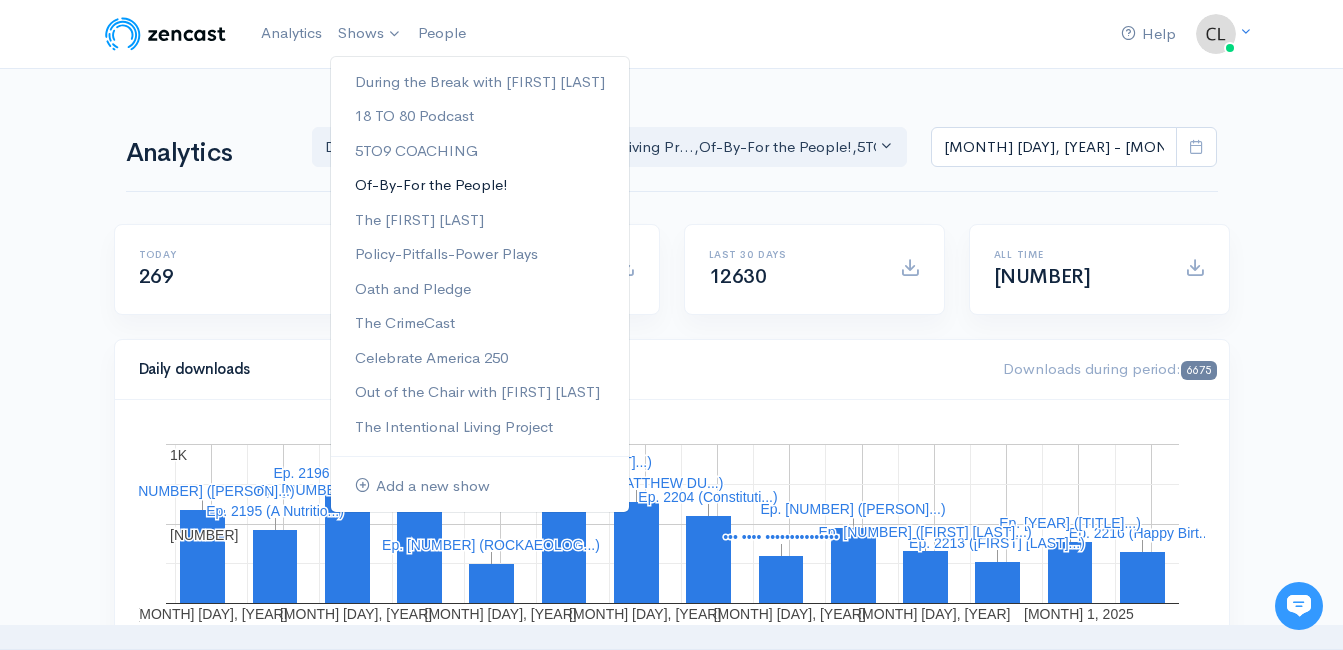 click on "Of-By-For the People!" at bounding box center [480, 185] 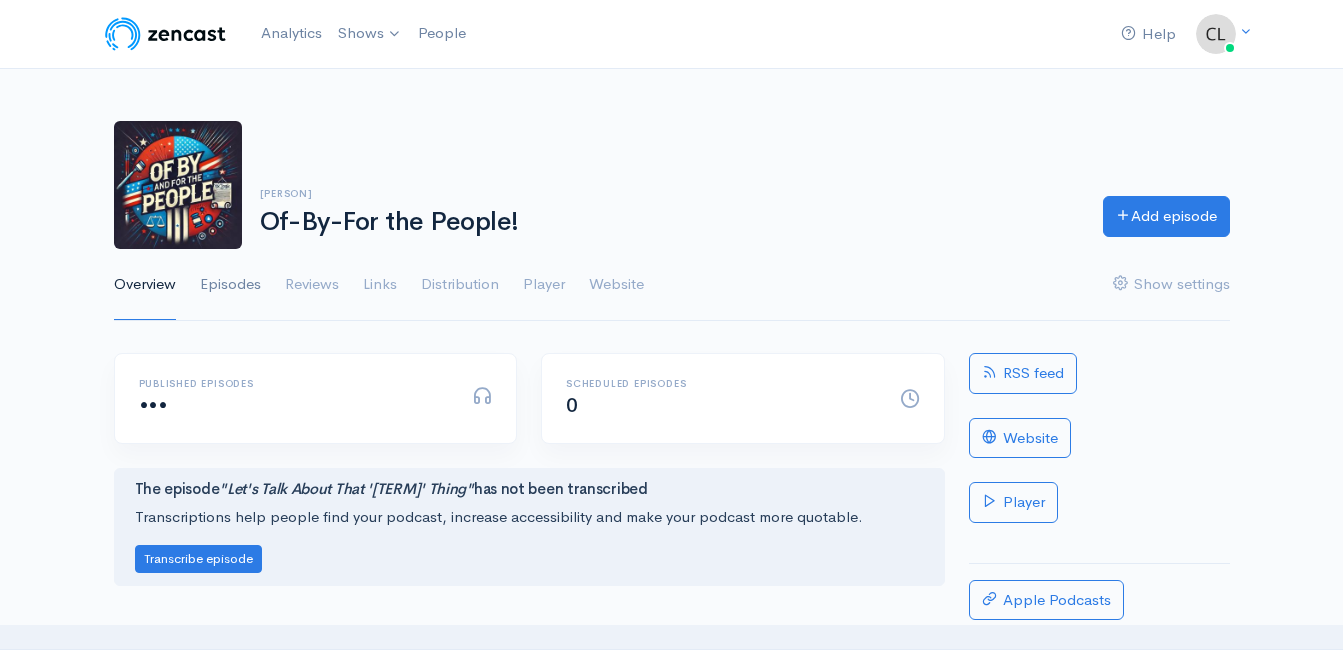 scroll, scrollTop: 0, scrollLeft: 0, axis: both 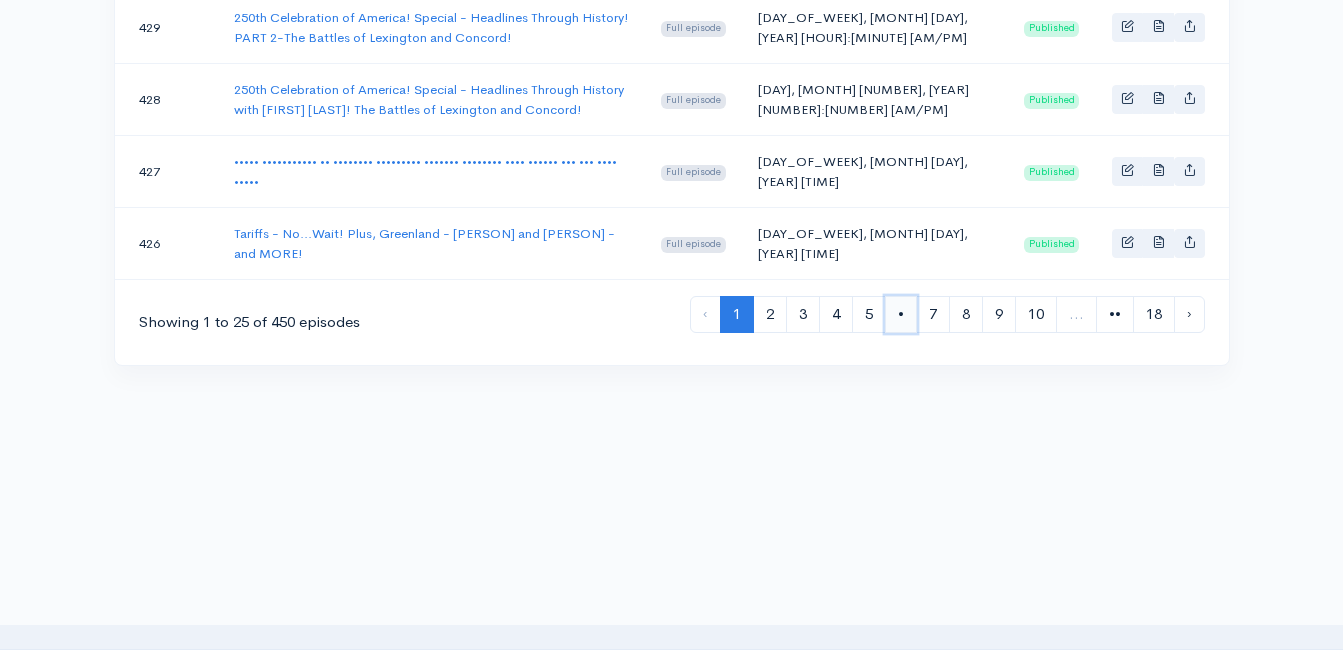 click on "•" at bounding box center (901, 314) 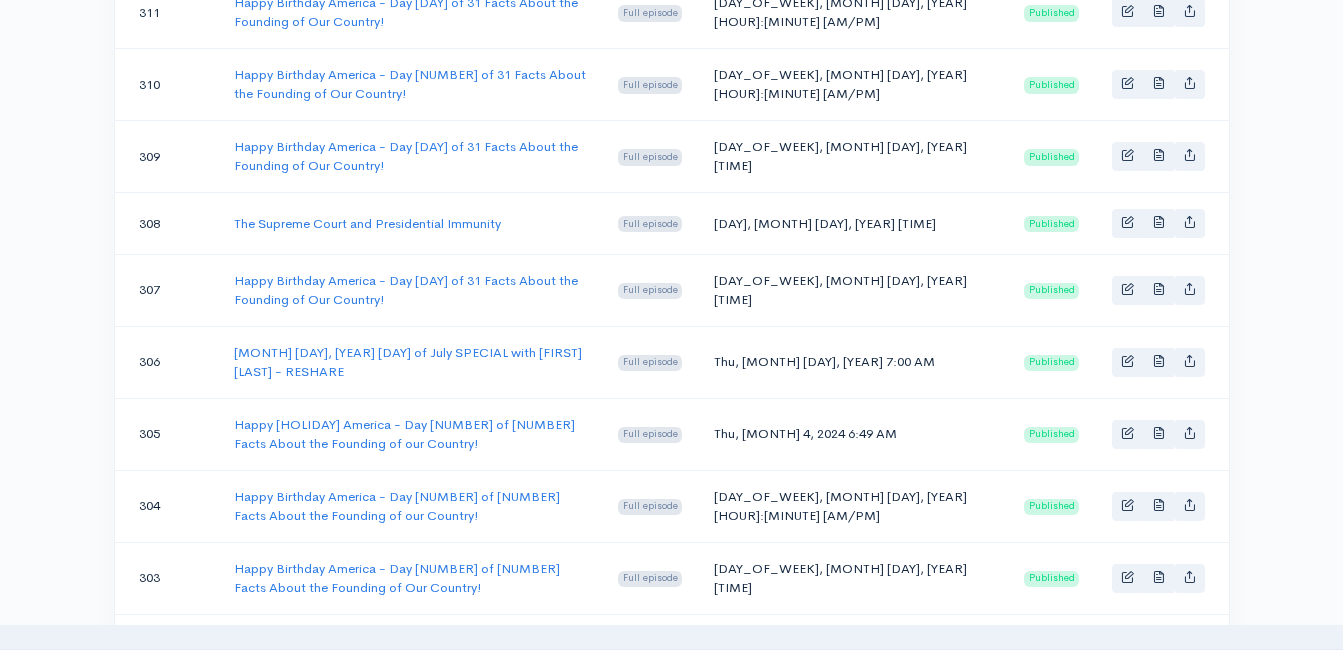 scroll, scrollTop: 1500, scrollLeft: 0, axis: vertical 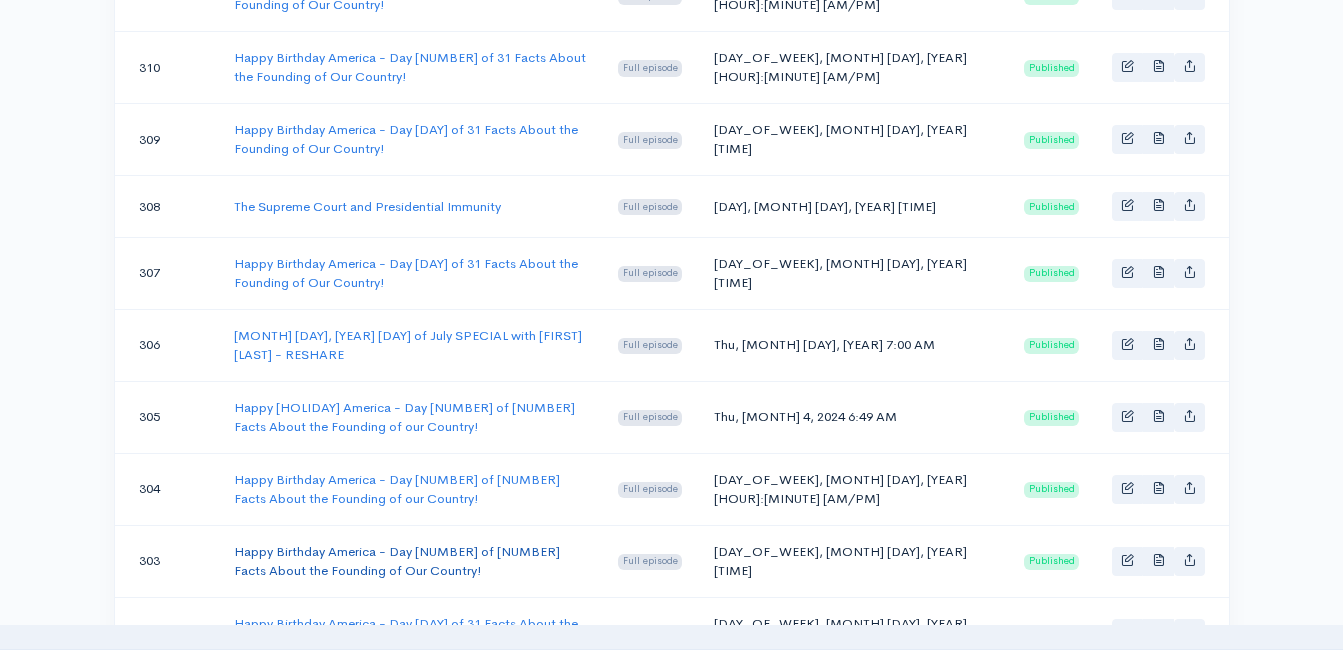 click on "Happy Birthday America - Day [NUMBER] of [NUMBER] Facts About the Founding of Our Country!" at bounding box center [397, 561] 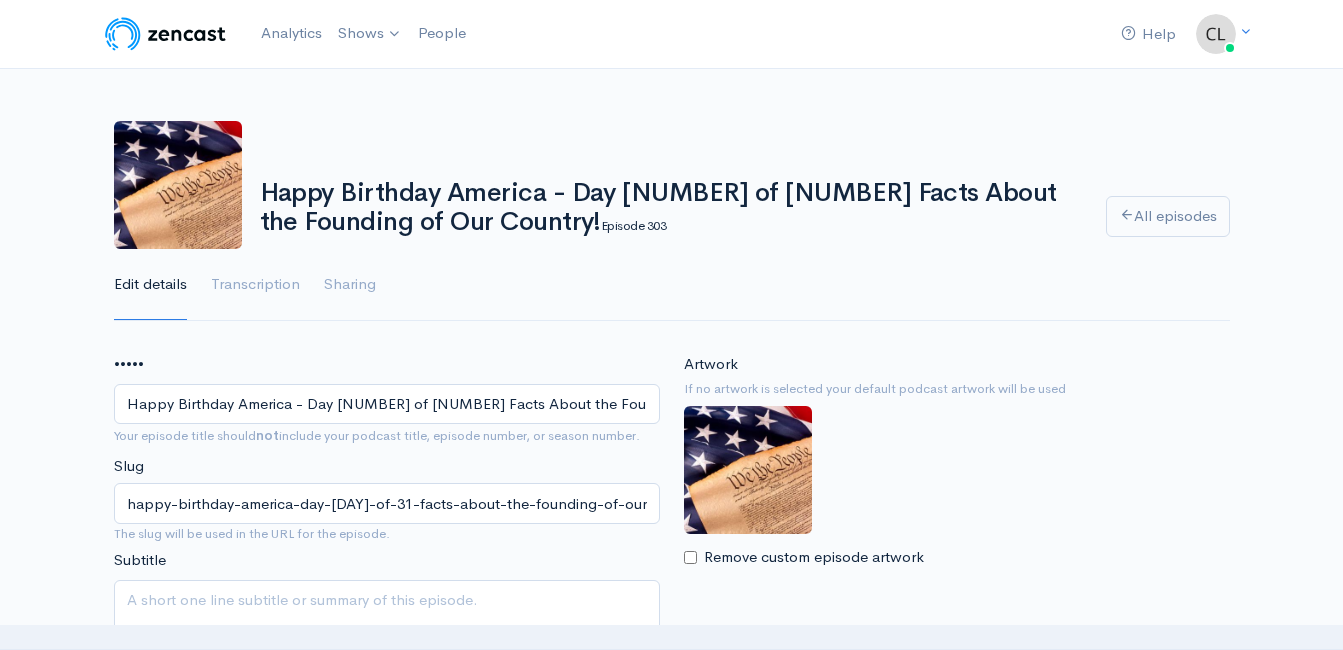 scroll, scrollTop: 0, scrollLeft: 0, axis: both 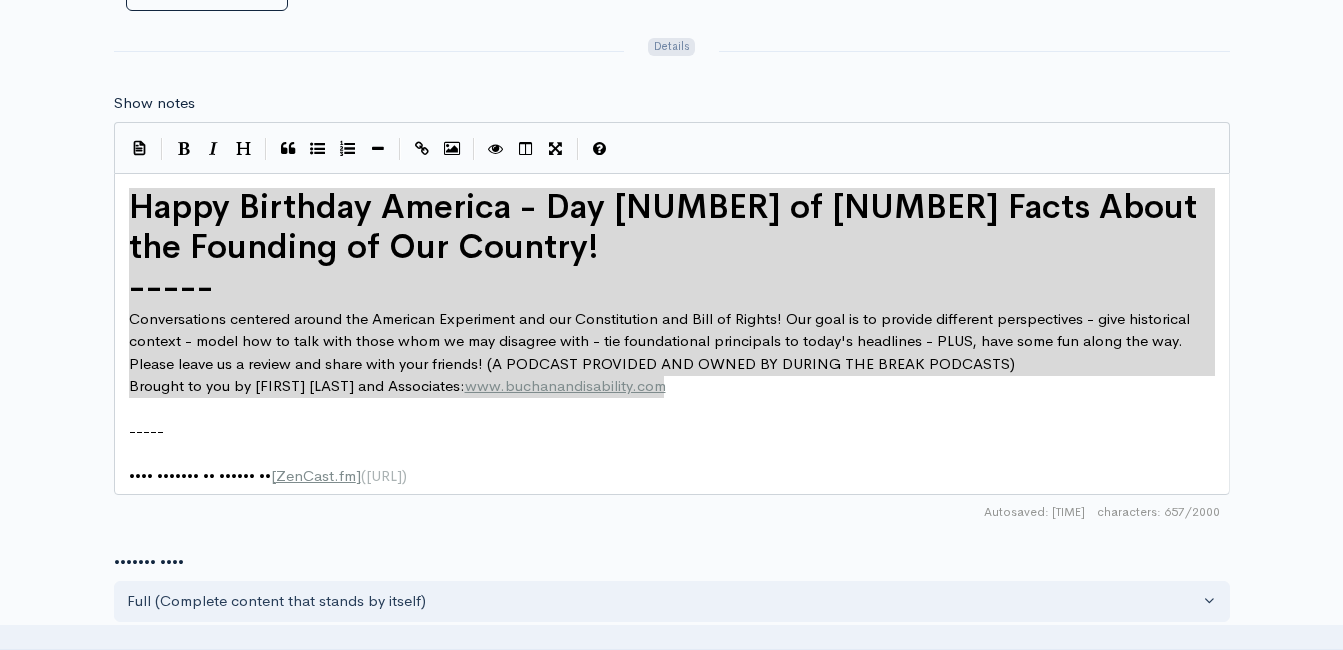 drag, startPoint x: 683, startPoint y: 389, endPoint x: 162, endPoint y: 231, distance: 544.4309 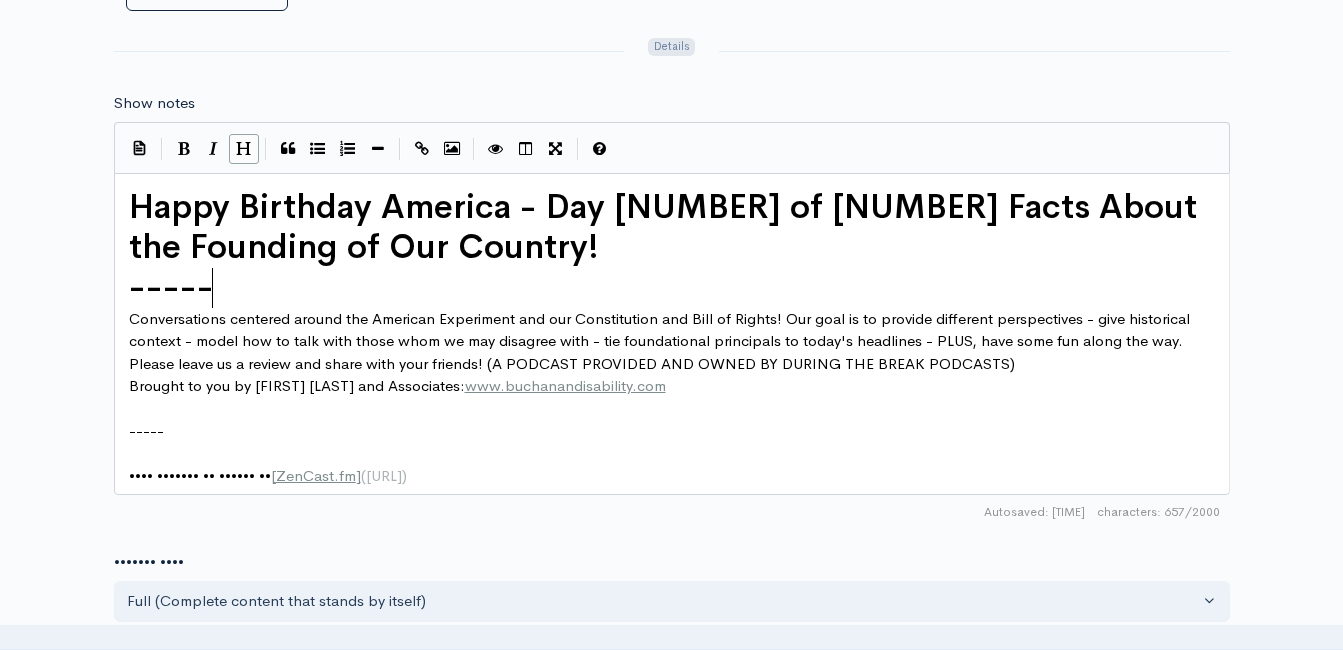 click on "Happy Birthday America - Day [NUMBER] of [NUMBER] Facts About the Founding of Our Country!" at bounding box center [667, 227] 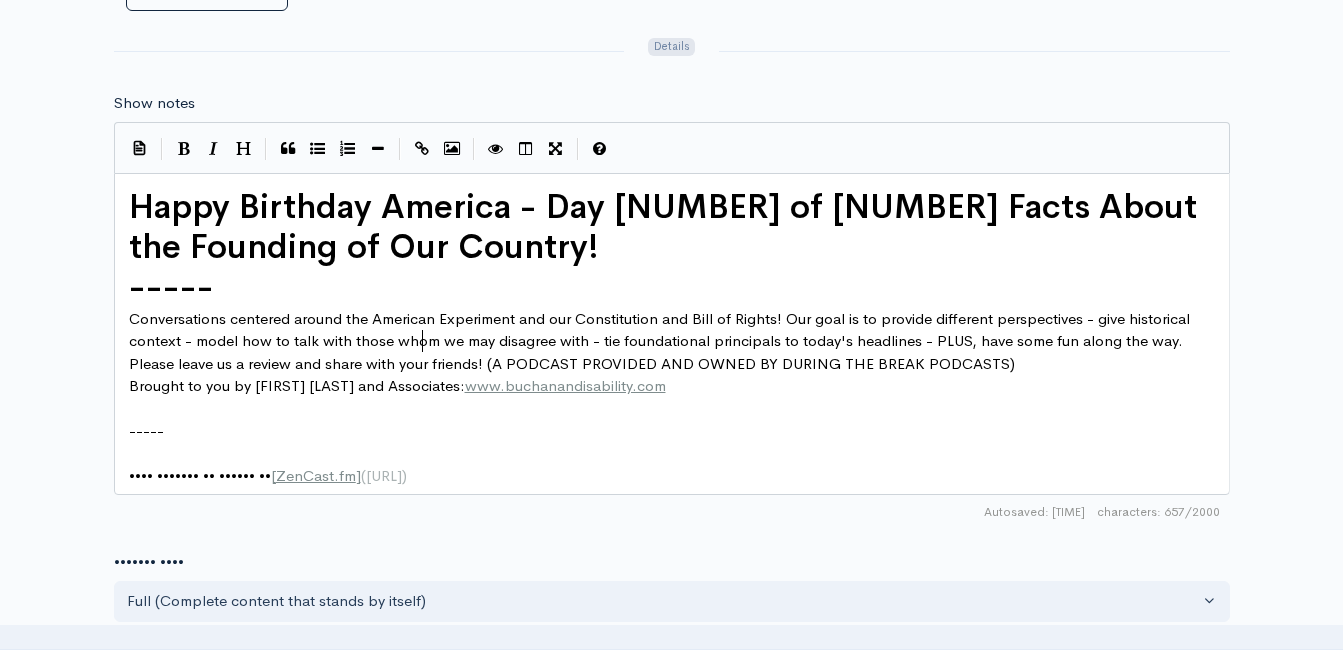 click on "Conversations centered around the American Experiment and our Constitution and Bill of Rights! Our goal is to provide different perspectives - give historical context - model how to talk with those whom we may disagree with - tie foundational principals to today's headlines - PLUS, have some fun along the way. Please leave us a review and share with your friends! (A PODCAST PROVIDED AND OWNED BY DURING THE BREAK PODCASTS)" at bounding box center [667, 232] 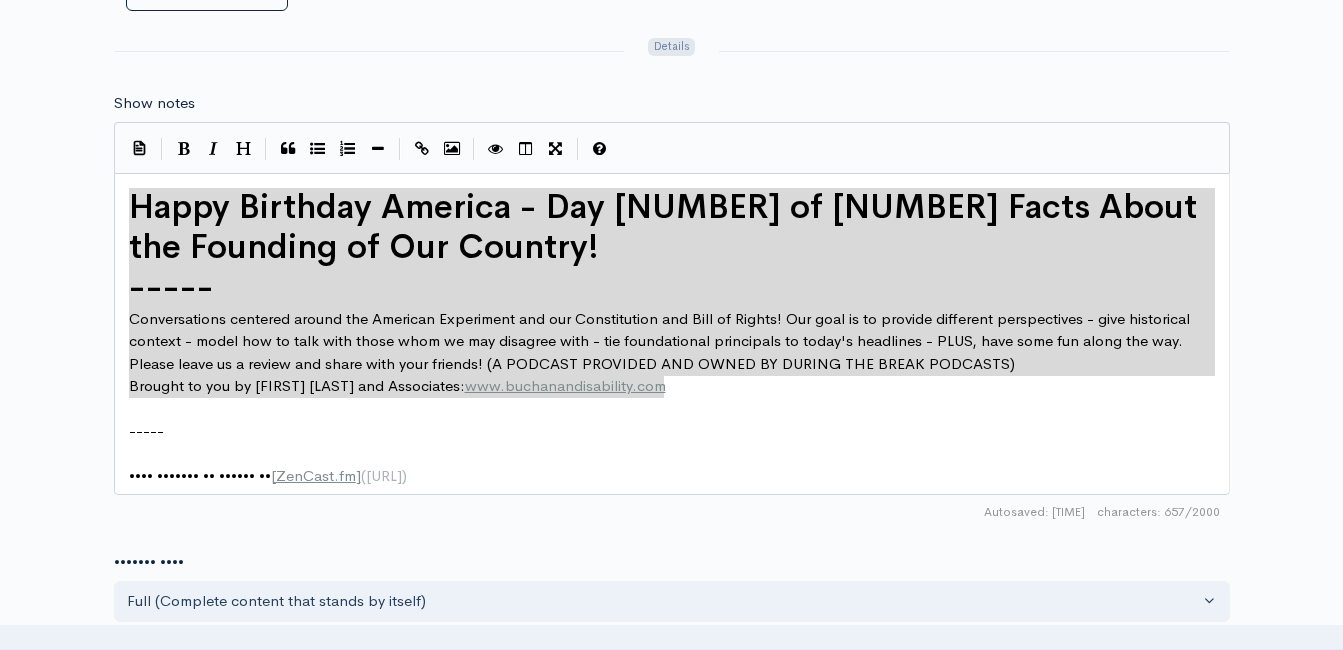 drag, startPoint x: 682, startPoint y: 384, endPoint x: 150, endPoint y: 230, distance: 553.8411 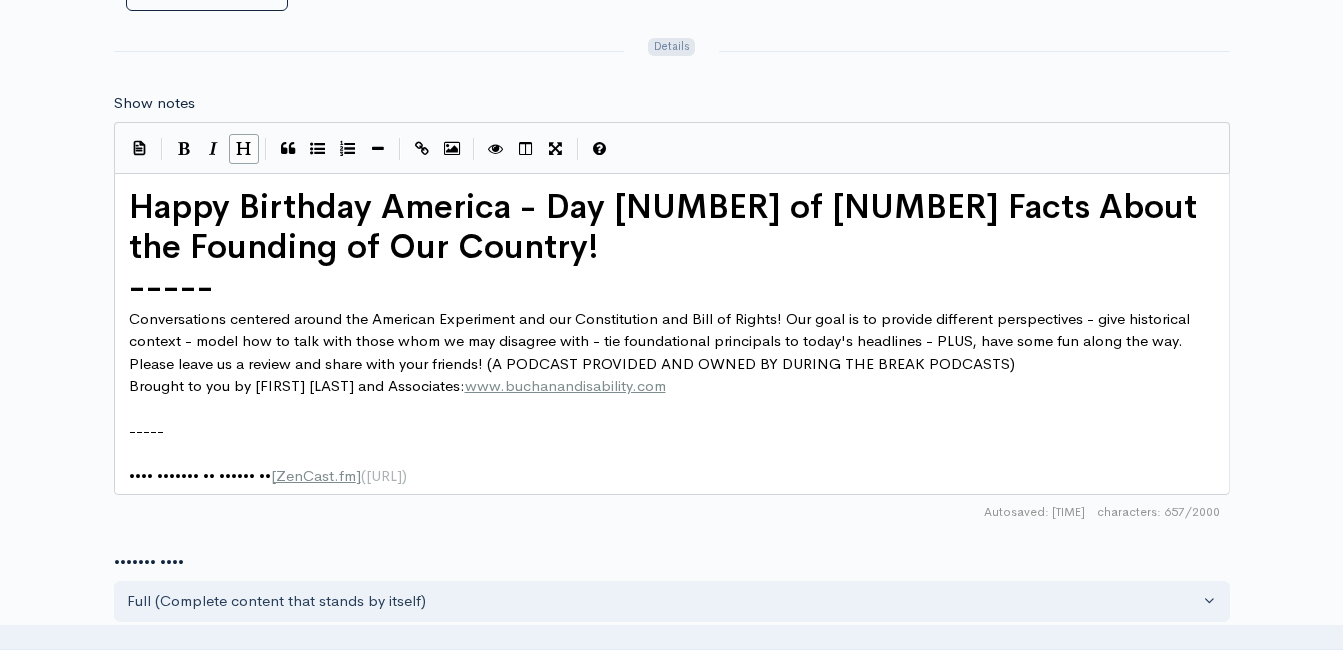 click on "Conversations centered around the American Experiment and our Constitution and Bill of Rights! Our goal is to provide different perspectives - give historical context - model how to talk with those whom we may disagree with - tie foundational principals to today's headlines - PLUS, have some fun along the way. Please leave us a review and share with your friends! (A PODCAST PROVIDED AND OWNED BY DURING THE BREAK PODCASTS)" at bounding box center [667, 232] 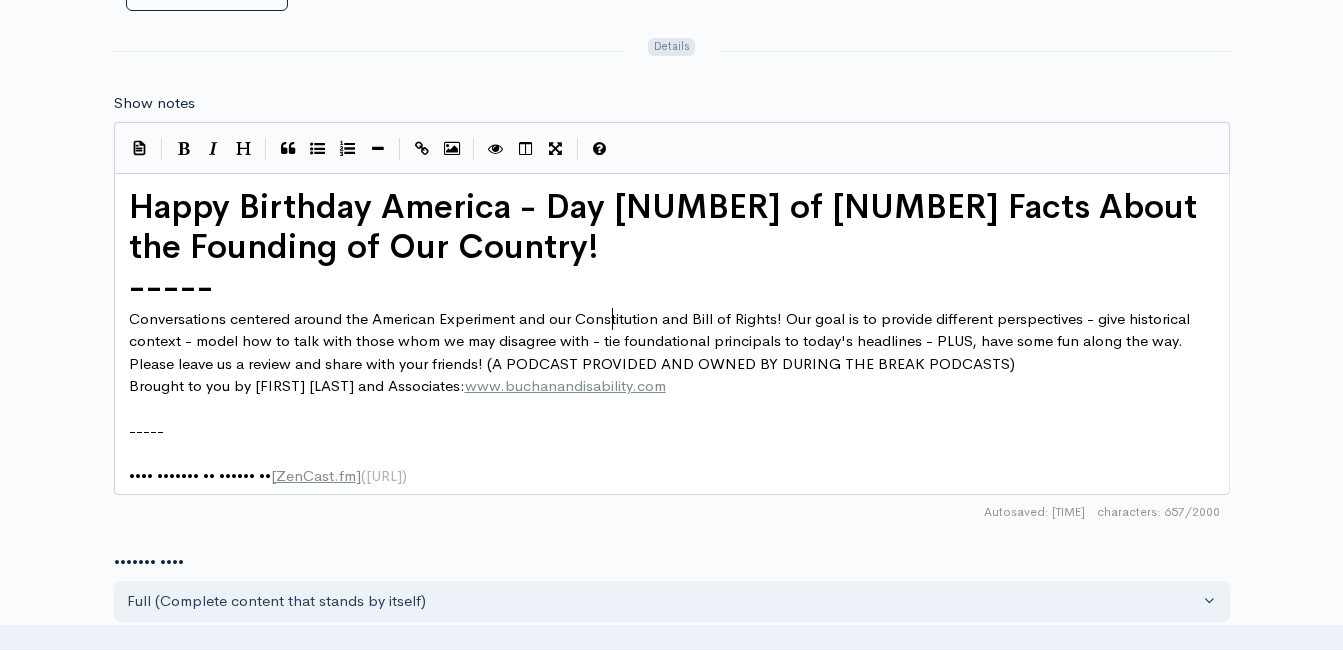 drag, startPoint x: 644, startPoint y: 256, endPoint x: 646, endPoint y: 234, distance: 22.090721 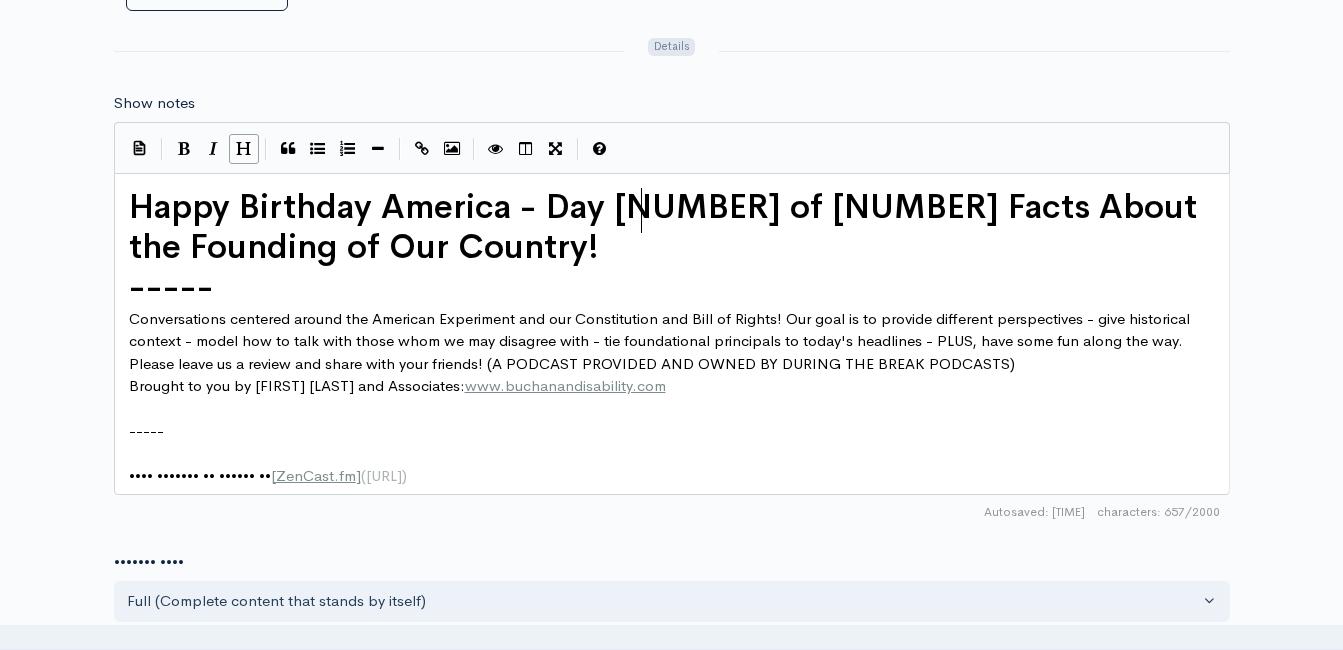 click on "Happy Birthday America - Day [NUMBER] of [NUMBER] Facts About the Founding of Our Country!" at bounding box center [667, 227] 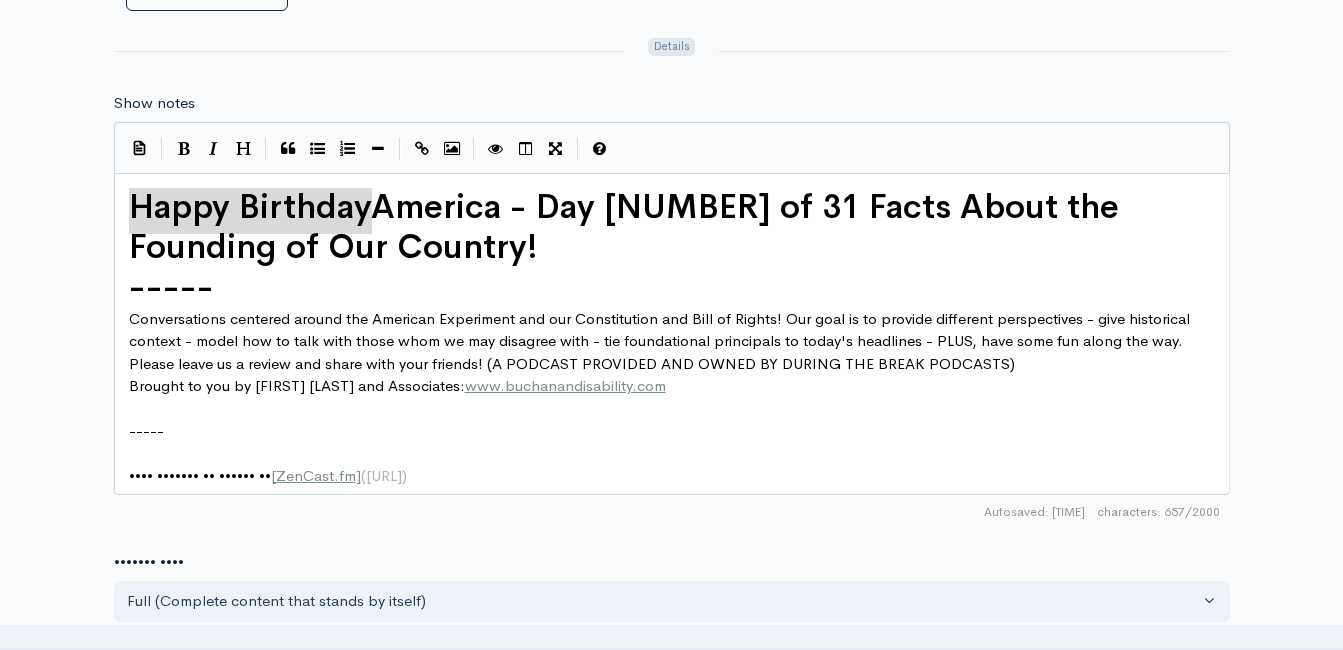 drag, startPoint x: 365, startPoint y: 233, endPoint x: 138, endPoint y: 198, distance: 229.68239 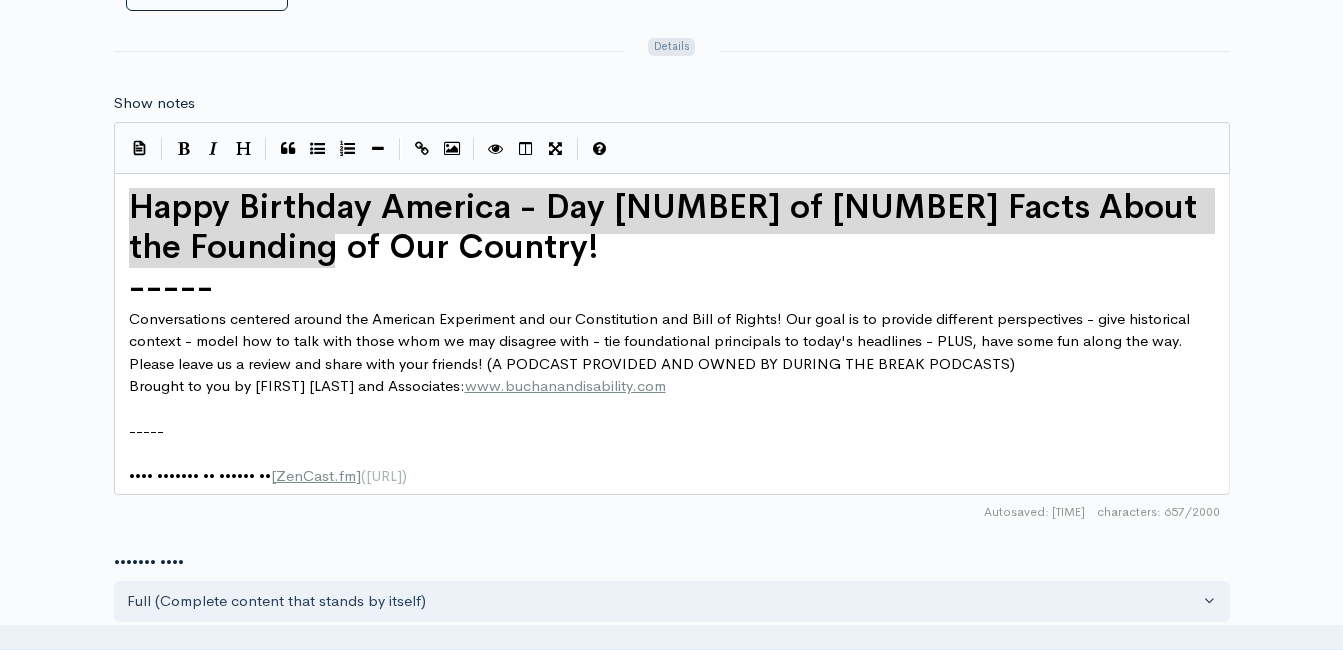 drag, startPoint x: 347, startPoint y: 251, endPoint x: 125, endPoint y: 210, distance: 225.75429 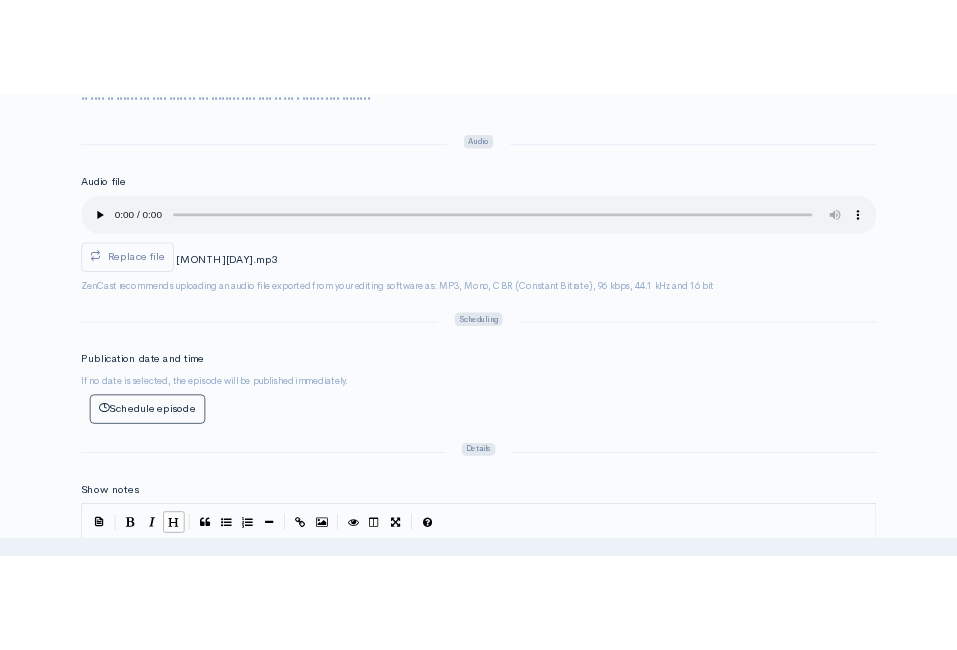 scroll, scrollTop: 600, scrollLeft: 0, axis: vertical 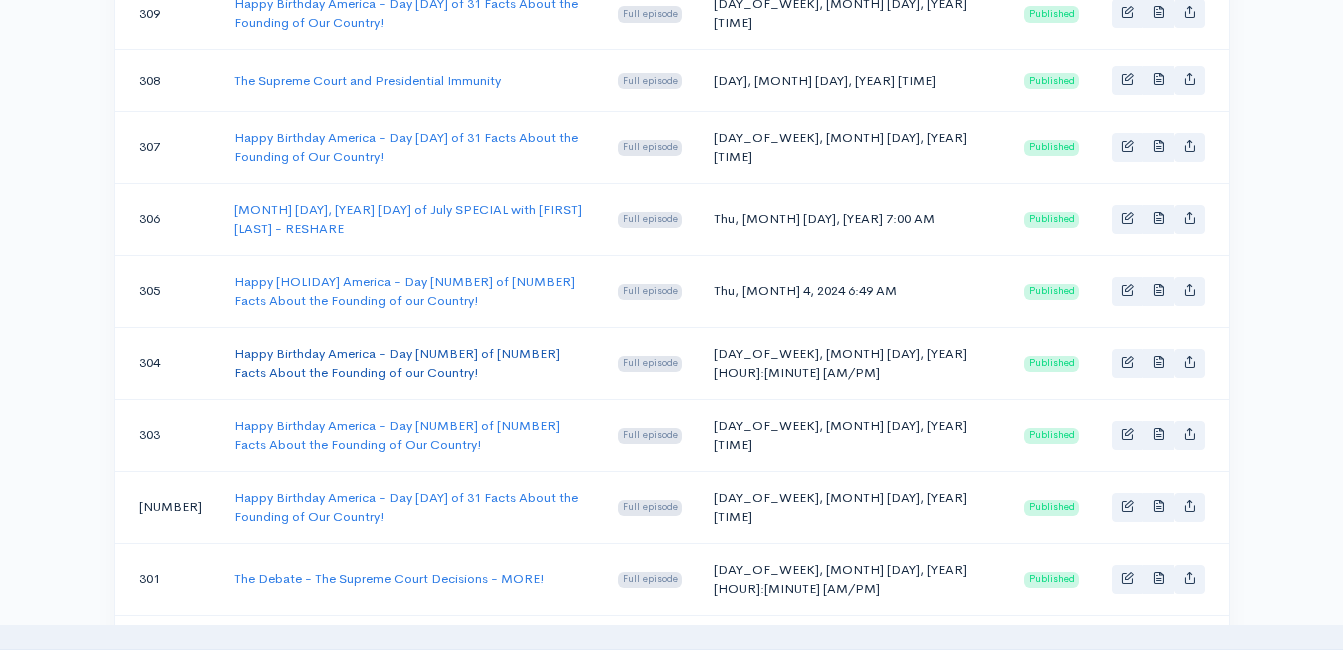 click on "Happy Birthday America - Day [NUMBER] of [NUMBER] Facts About the Founding of our Country!" at bounding box center [397, 363] 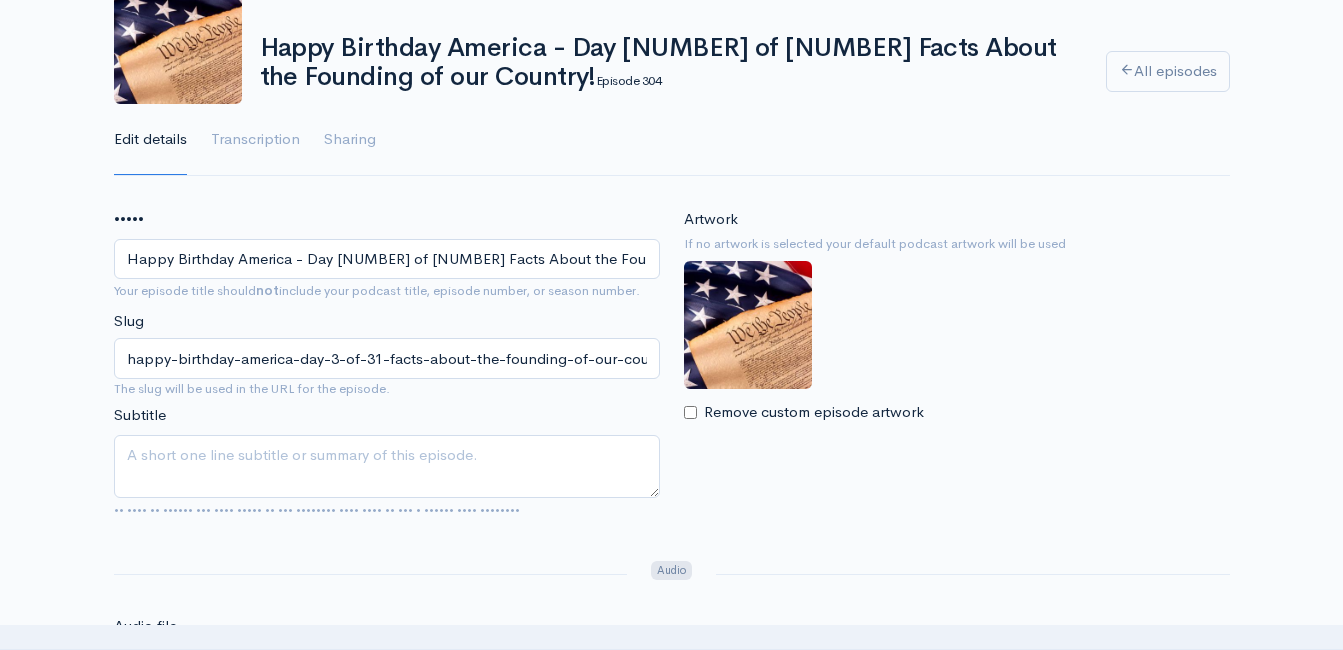 scroll, scrollTop: 400, scrollLeft: 0, axis: vertical 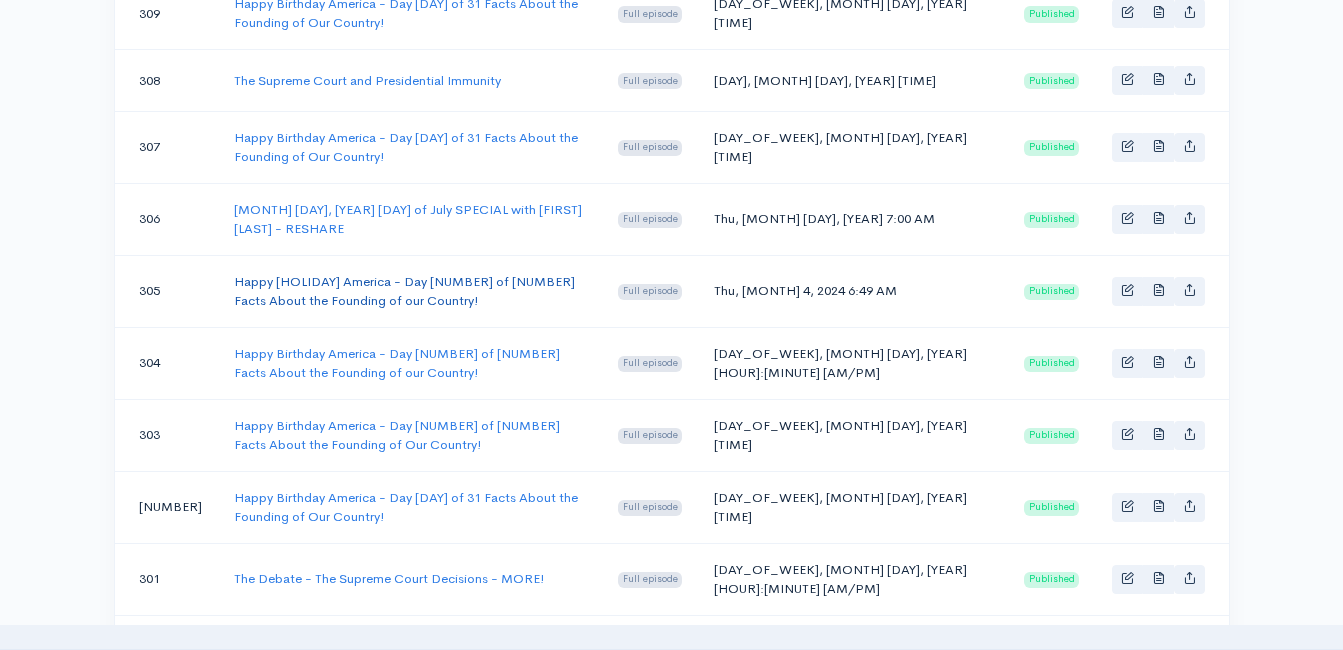 click on "Happy [HOLIDAY] America - Day [NUMBER] of [NUMBER] Facts About the Founding of our Country!" at bounding box center [404, 291] 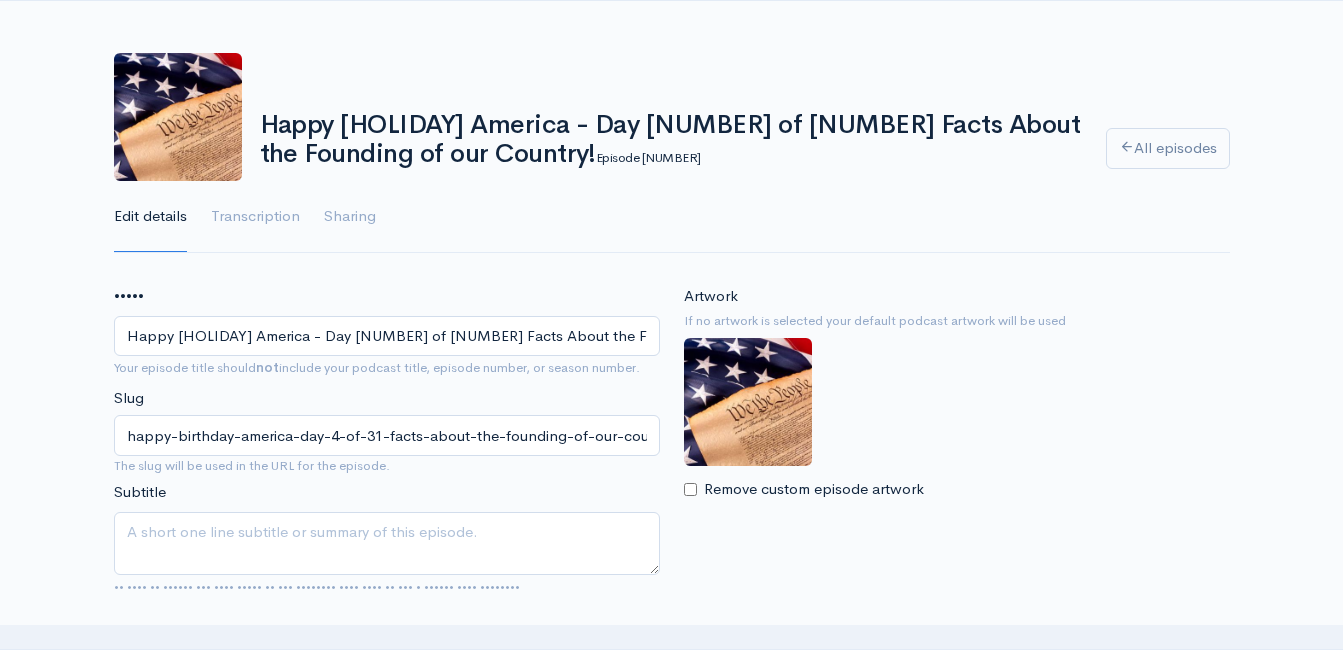 scroll, scrollTop: 300, scrollLeft: 0, axis: vertical 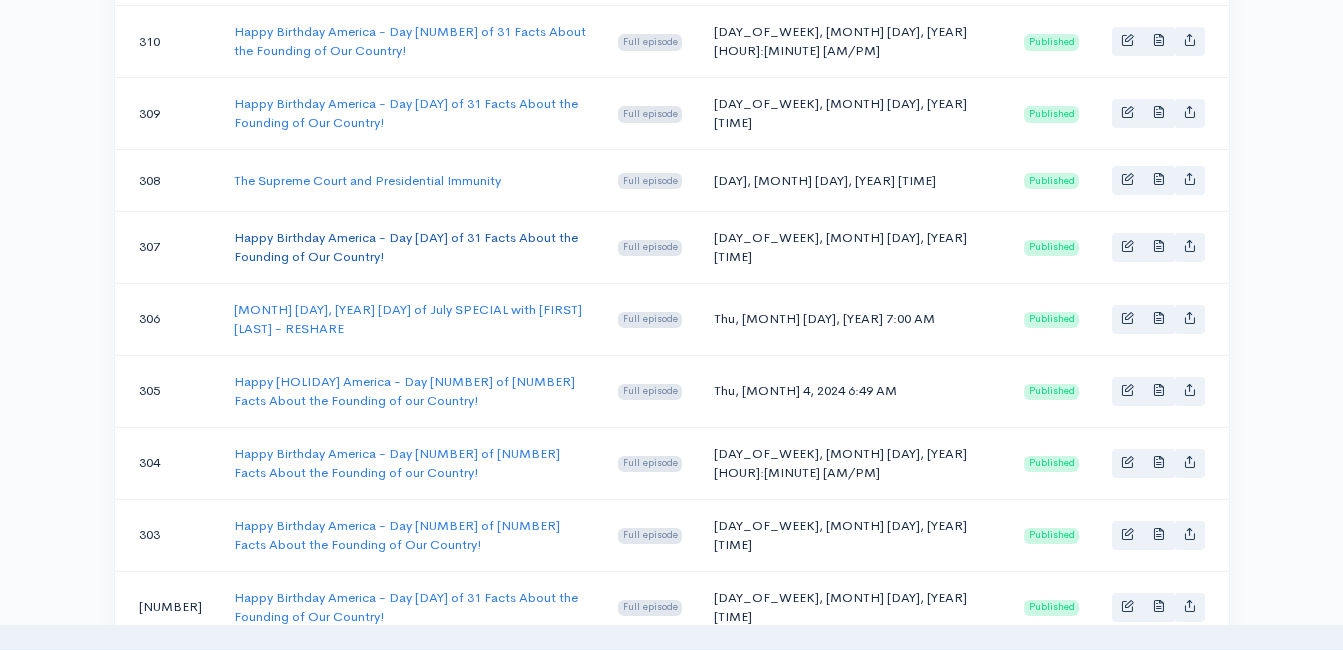 click on "Happy Birthday America - Day [DAY] of 31 Facts About the Founding of Our Country!" at bounding box center [406, 247] 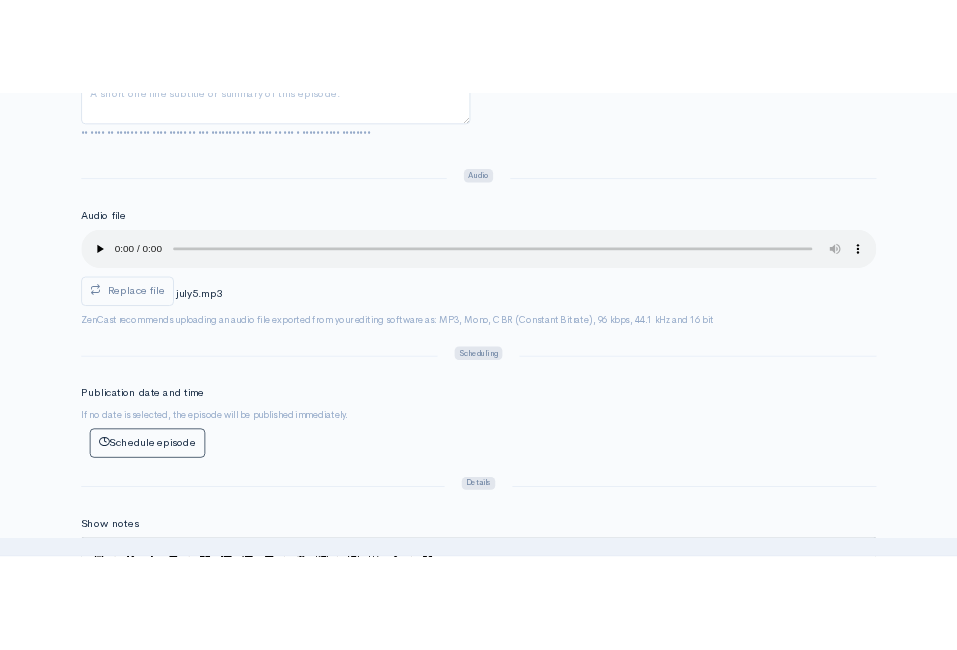 scroll, scrollTop: 600, scrollLeft: 0, axis: vertical 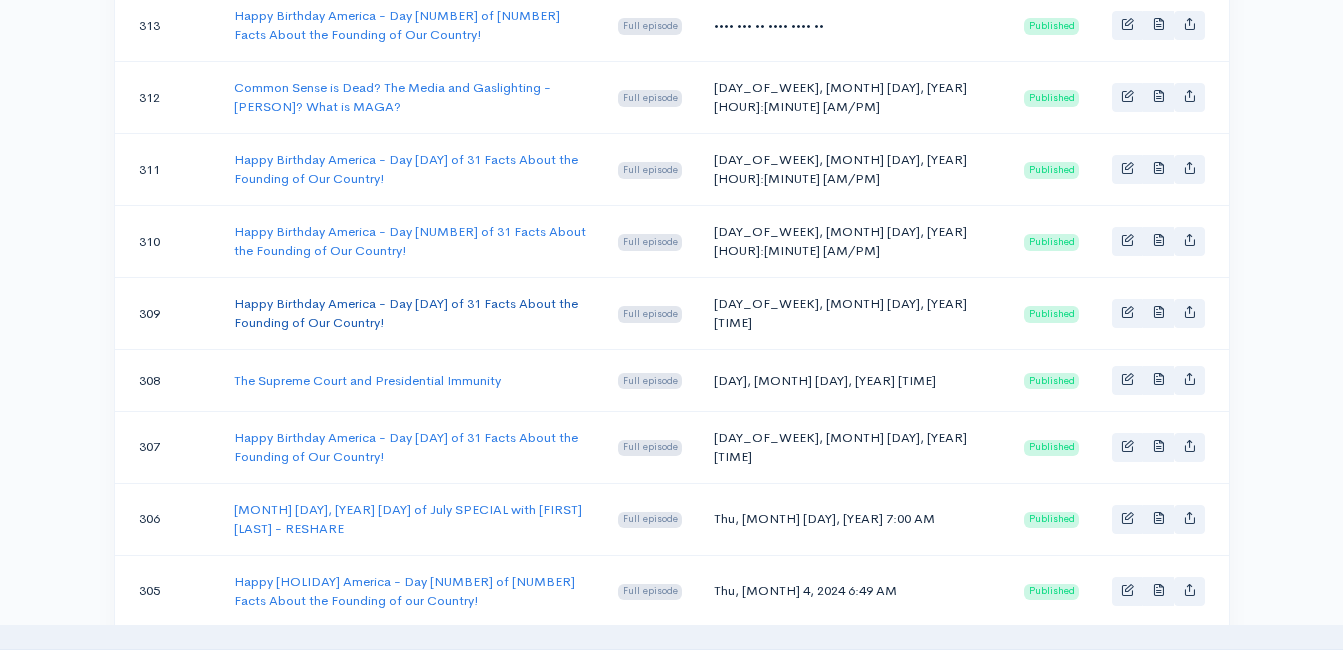 click on "Happy Birthday America - Day [DAY] of 31 Facts About the Founding of Our Country!" at bounding box center (406, 313) 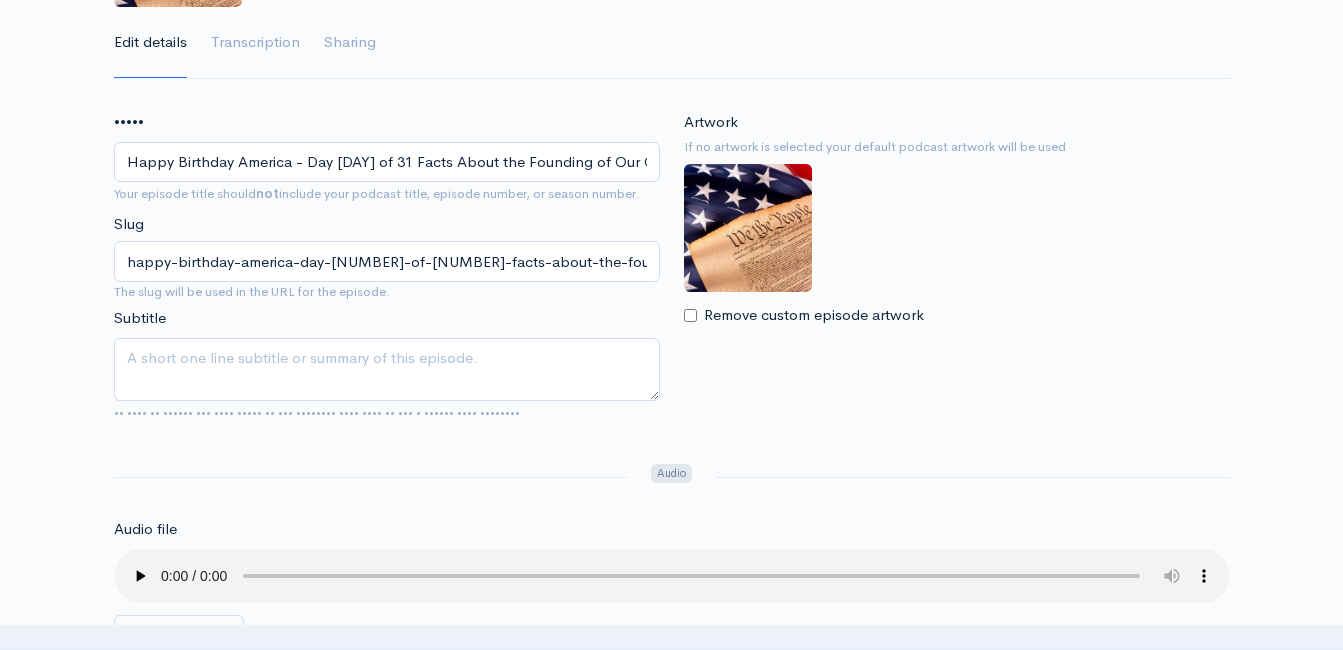 scroll, scrollTop: 300, scrollLeft: 0, axis: vertical 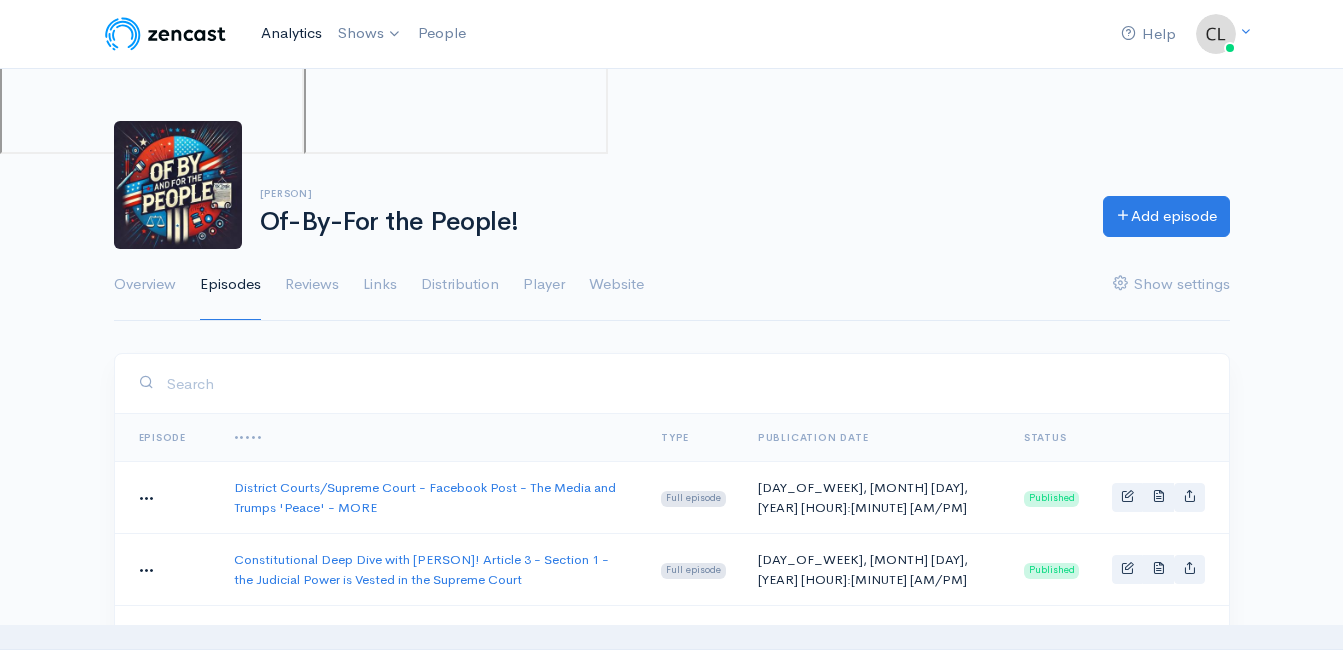click on "Analytics" at bounding box center (291, 33) 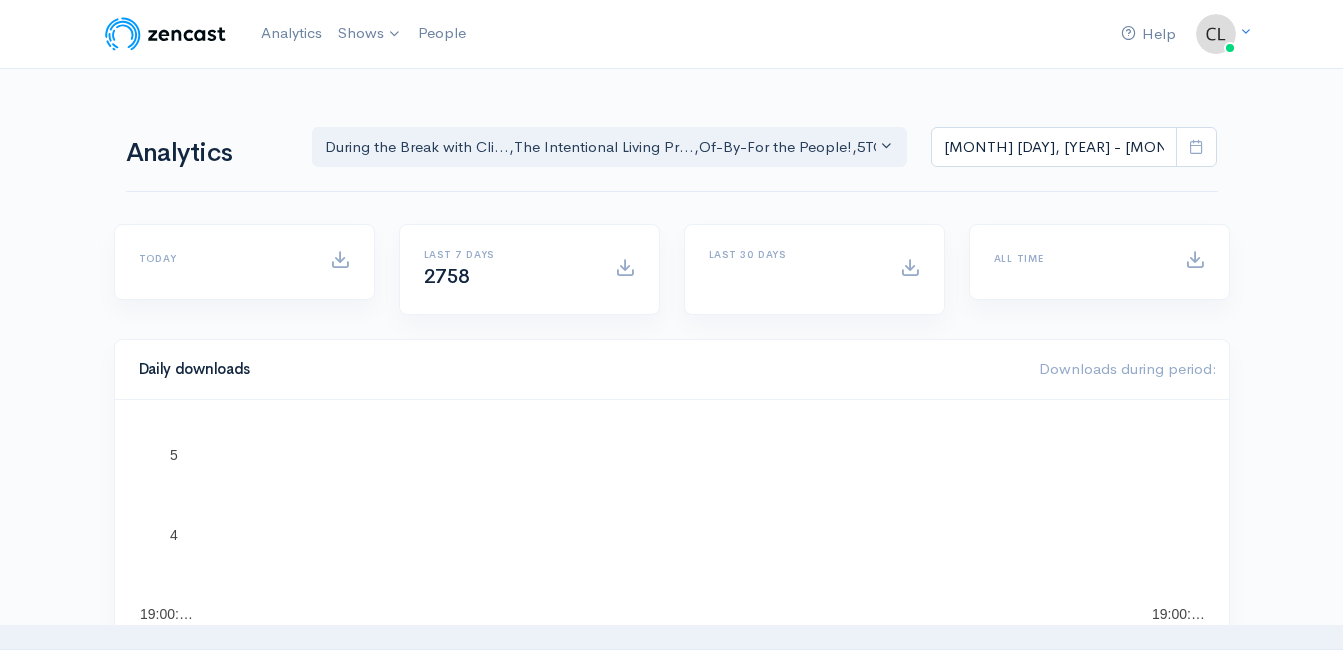 scroll, scrollTop: 0, scrollLeft: 0, axis: both 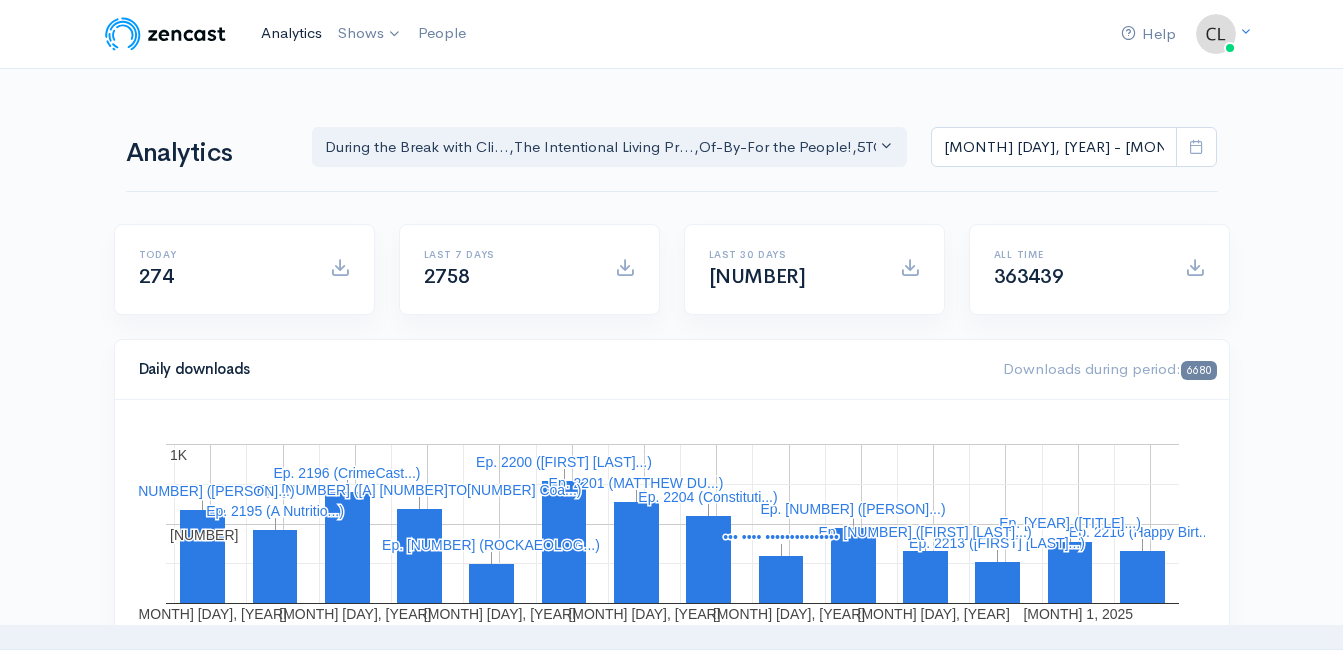 click on "Analytics" at bounding box center (291, 33) 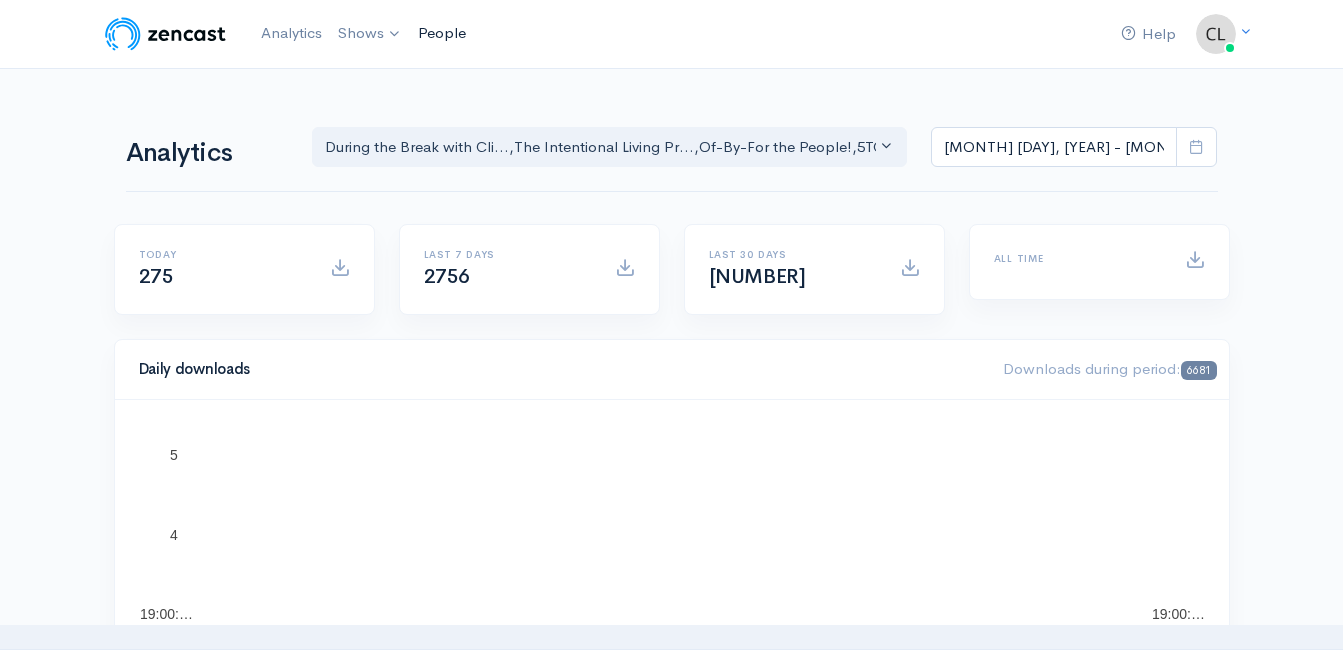 scroll, scrollTop: 0, scrollLeft: 0, axis: both 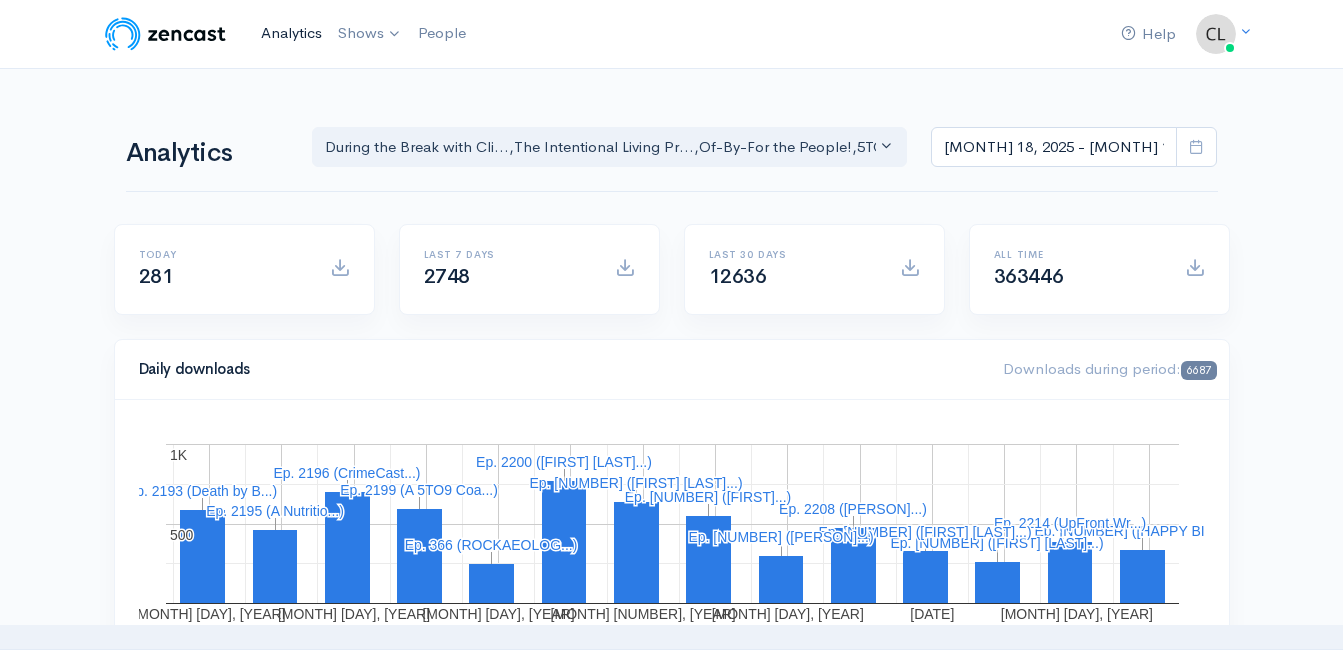 click on "Analytics" at bounding box center (291, 33) 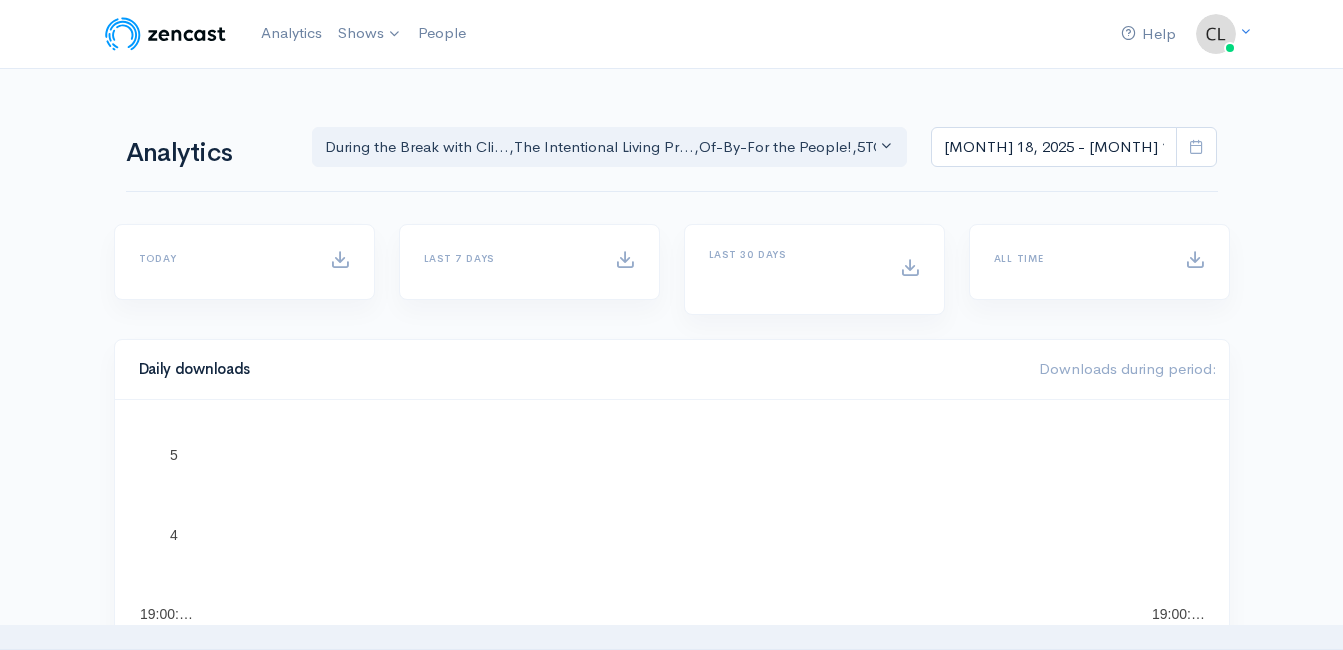 scroll, scrollTop: 0, scrollLeft: 0, axis: both 